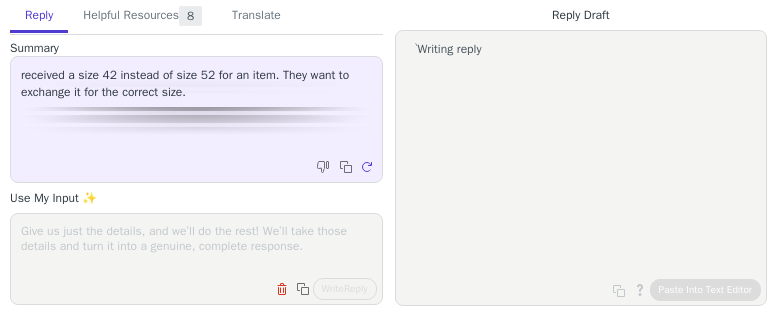 scroll, scrollTop: 0, scrollLeft: 0, axis: both 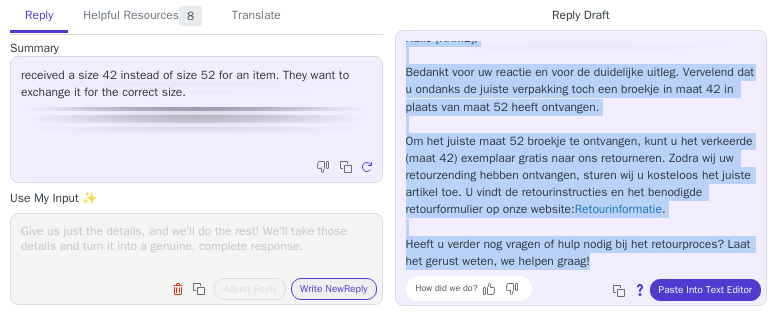 drag, startPoint x: 406, startPoint y: 45, endPoint x: 719, endPoint y: 239, distance: 368.24585 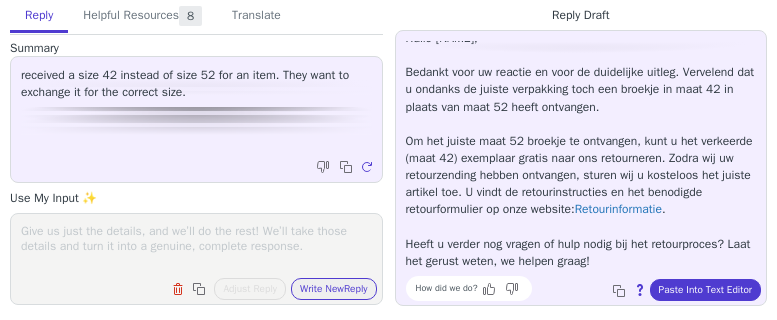 click at bounding box center (196, 246) 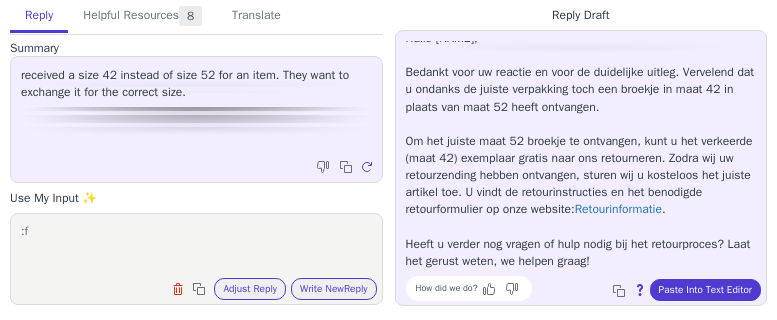 type on ":" 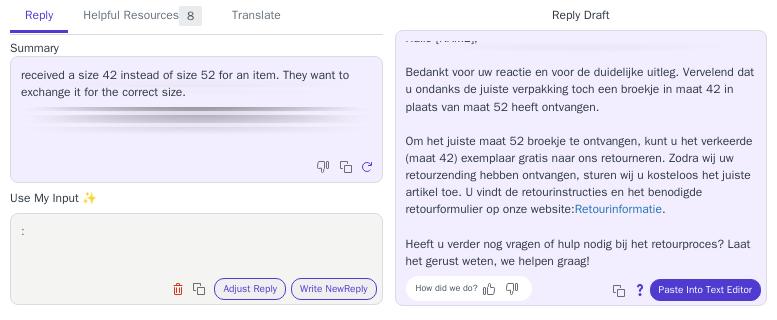 paste on "Hej
Tack för att du hör av dig till oss på Miss Mary.
Så tråkigt att höra att du inte har fått ditt paket – det beklagar vi verkligen. Vi hjälper dig självklart att lösa detta på bästa sätt.
Om du önskar att vi skickar om din order, vill jag bara be dig bekräfta att vi har rätt adress till dig.
Om du istället föredrar en återbetalning går det förstås också bra. Vi anpassar oss efter vad som passar dig bäst.
Jag ser fram emot att höra från dig och hjälpa dig vidare.
Jag önskar dig en riktigt fin dag!" 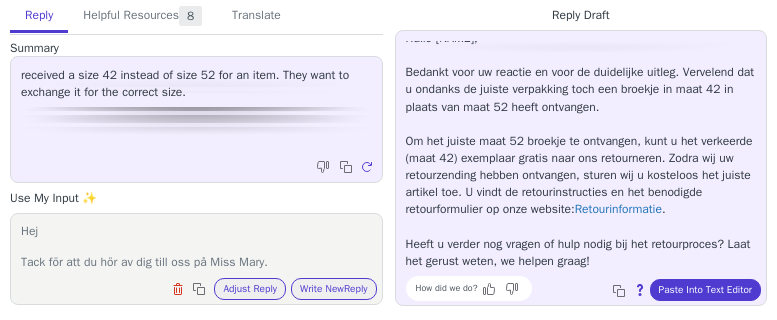 scroll, scrollTop: 217, scrollLeft: 0, axis: vertical 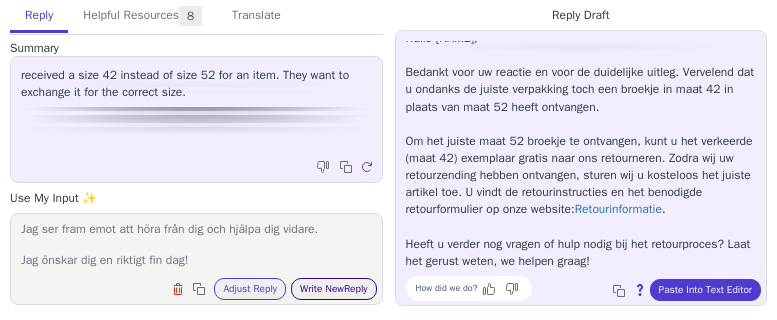 type on "Hej
Tack för att du hör av dig till oss på Miss Mary.
Så tråkigt att höra att du inte har fått ditt paket – det beklagar vi verkligen. Vi hjälper dig självklart att lösa detta på bästa sätt.
Om du önskar att vi skickar om din order, vill jag bara be dig bekräfta att vi har rätt adress till dig.
Om du istället föredrar en återbetalning går det förstås också bra. Vi anpassar oss efter vad som passar dig bäst.
Jag ser fram emot att höra från dig och hjälpa dig vidare.
Jag önskar dig en riktigt fin dag!" 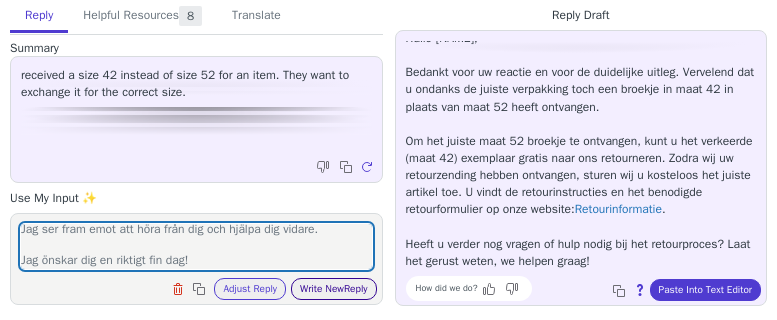click on "Write New  Reply" at bounding box center [334, 289] 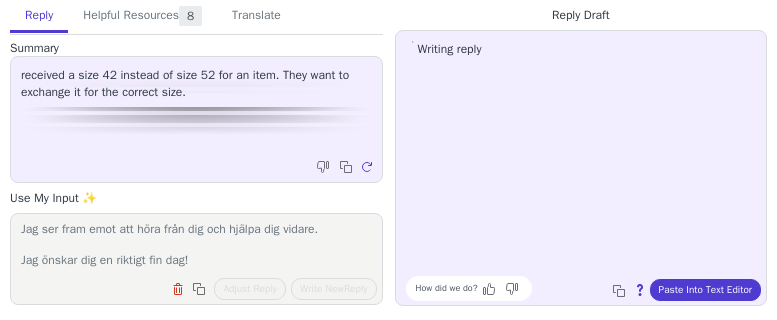 scroll, scrollTop: 0, scrollLeft: 0, axis: both 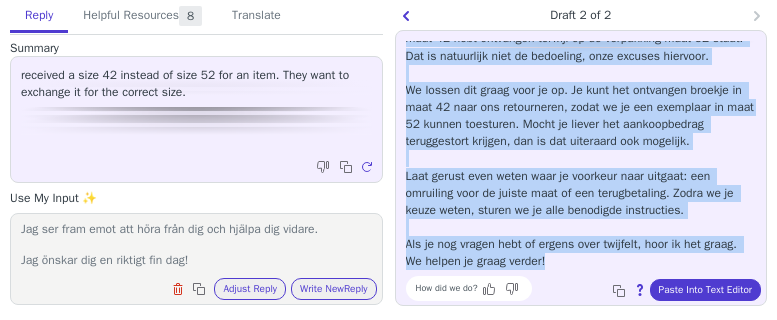 drag, startPoint x: 408, startPoint y: 50, endPoint x: 701, endPoint y: 269, distance: 365.8005 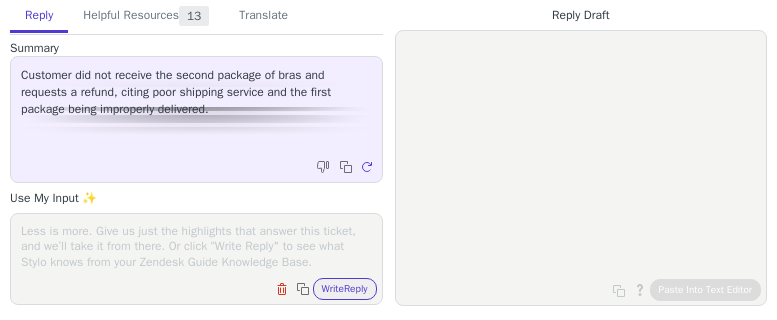 scroll, scrollTop: 0, scrollLeft: 0, axis: both 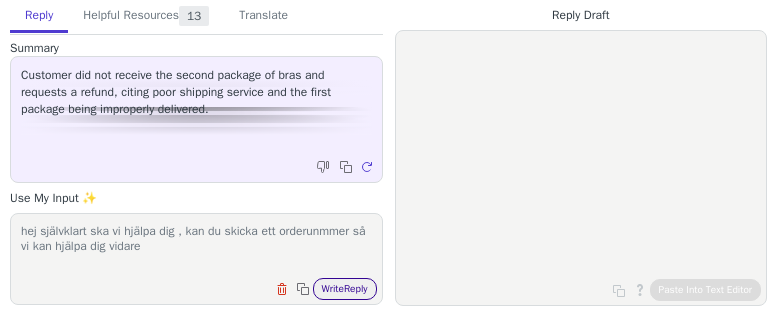 type on "hej självklart ska vi hjälpa dig , kan du skicka ett orderunmmer så vi kan hjälpa dig vidare" 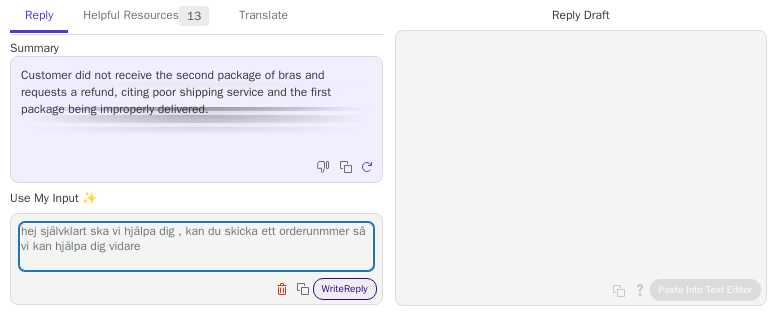 click on "Write  Reply" at bounding box center (345, 289) 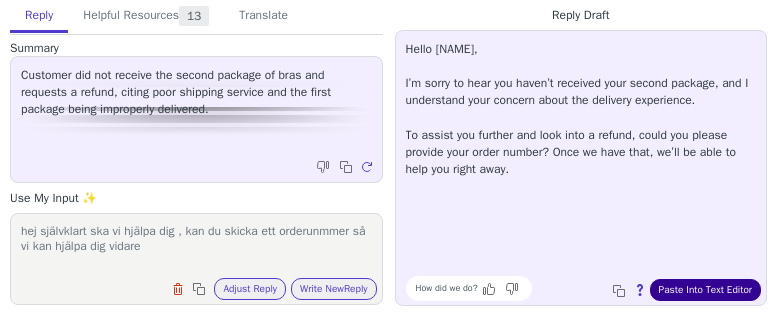 click on "Paste Into Text Editor" at bounding box center [705, 290] 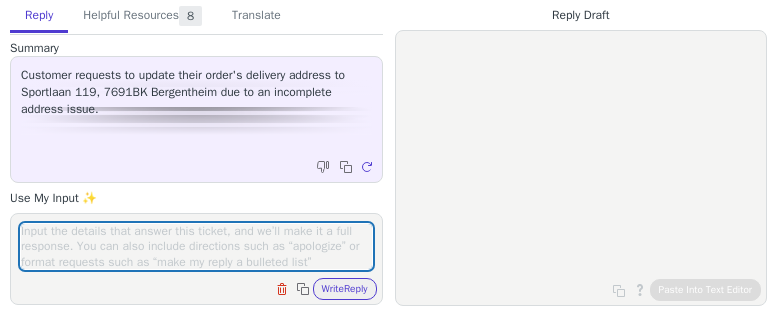 scroll, scrollTop: 0, scrollLeft: 0, axis: both 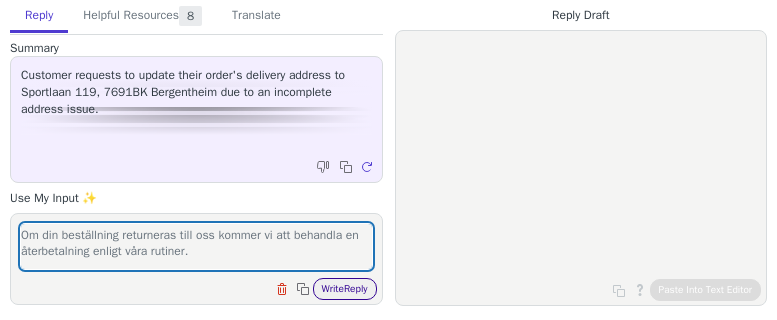 click on "Write  Reply" at bounding box center [345, 289] 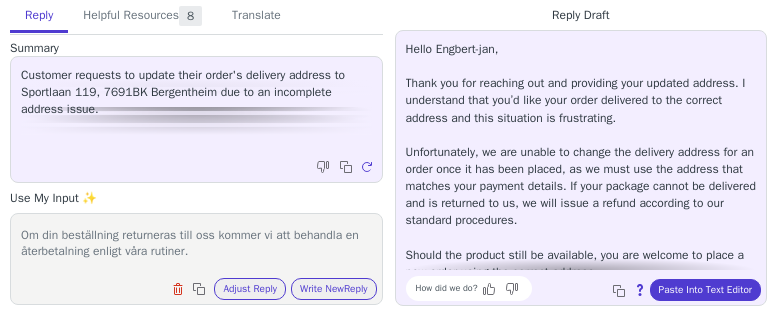 scroll, scrollTop: 62, scrollLeft: 0, axis: vertical 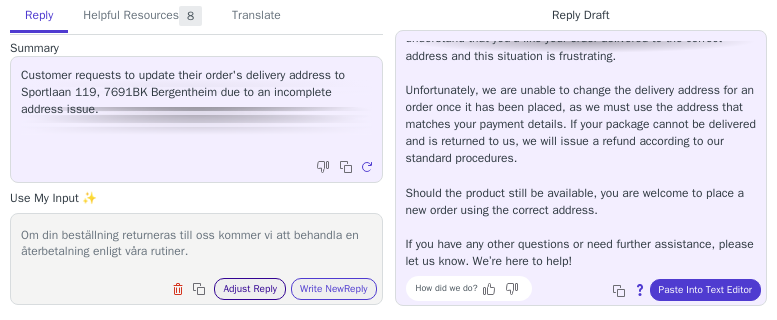click on "Adjust Reply" at bounding box center [250, 289] 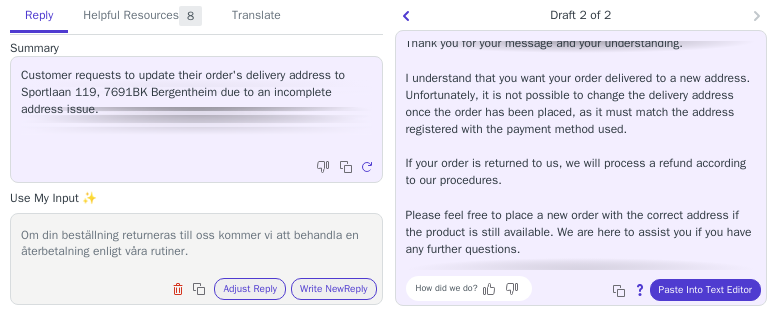 scroll, scrollTop: 62, scrollLeft: 0, axis: vertical 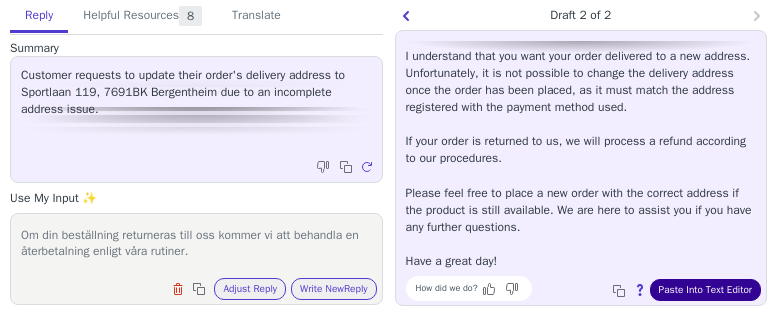 click on "Paste Into Text Editor" at bounding box center [705, 290] 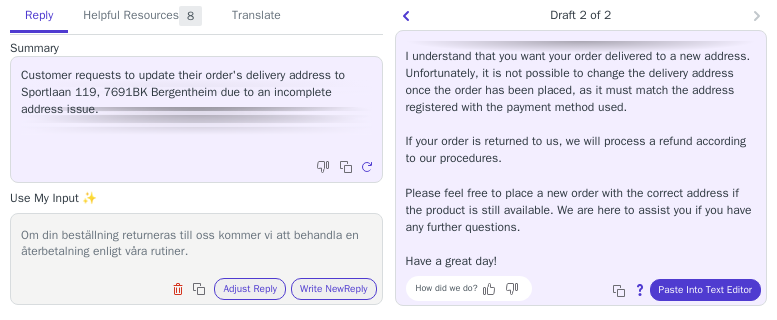 click on "Clear field Copy to clipboard Adjust Reply Use input to adjust reply draft Write New  Reply" at bounding box center (271, 289) 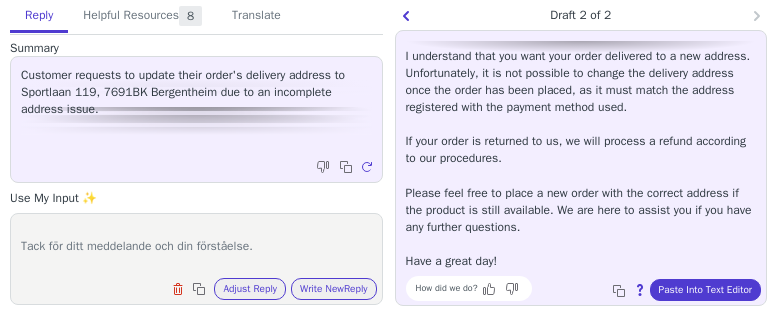 scroll, scrollTop: 0, scrollLeft: 0, axis: both 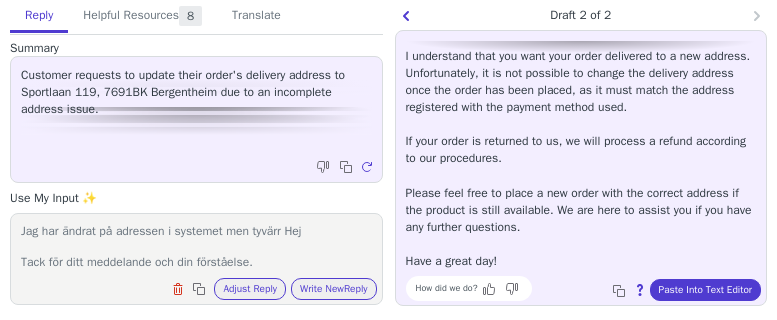 drag, startPoint x: 208, startPoint y: 259, endPoint x: 286, endPoint y: 234, distance: 81.908485 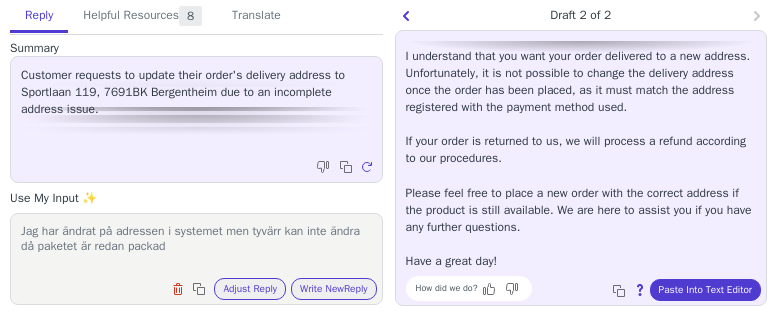 type on "Jag har ändrat på adressen i systemet men tyvärr kan inte ändra då paketet är redan packad" 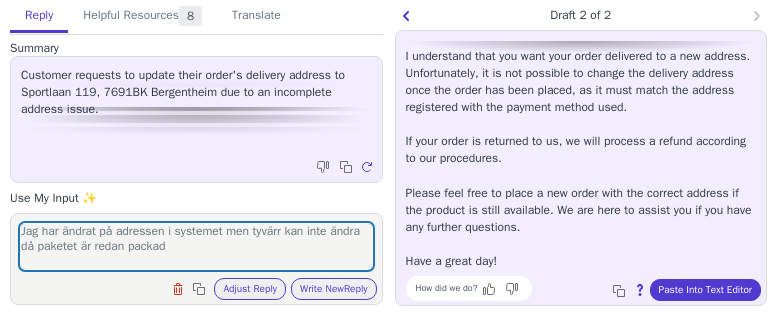click on "Jag har ändrat på adressen i systemet men tyvärr kan inte ändra då paketet är redan packad Clear field Copy to clipboard Adjust Reply Use input to adjust reply draft Write New  Reply" at bounding box center [196, 259] 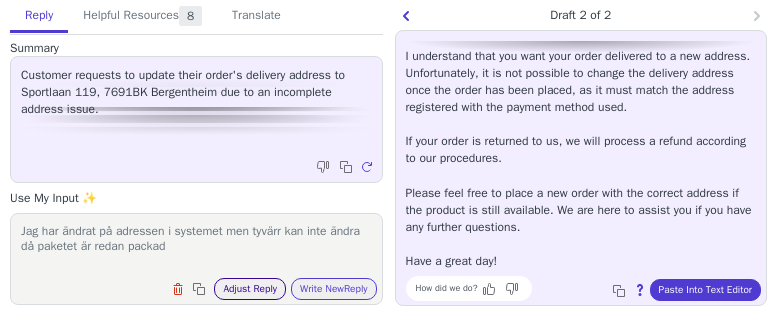 click on "Adjust Reply" at bounding box center [250, 289] 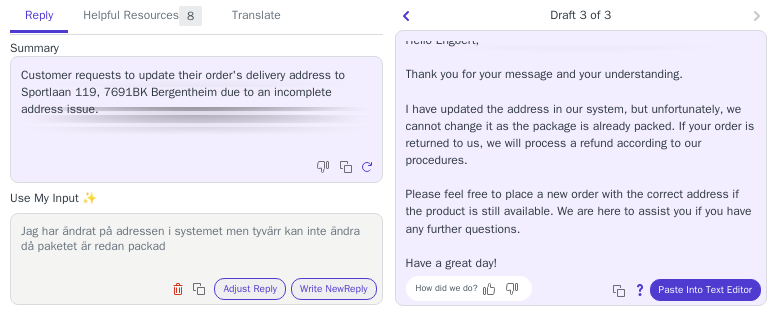 scroll, scrollTop: 11, scrollLeft: 0, axis: vertical 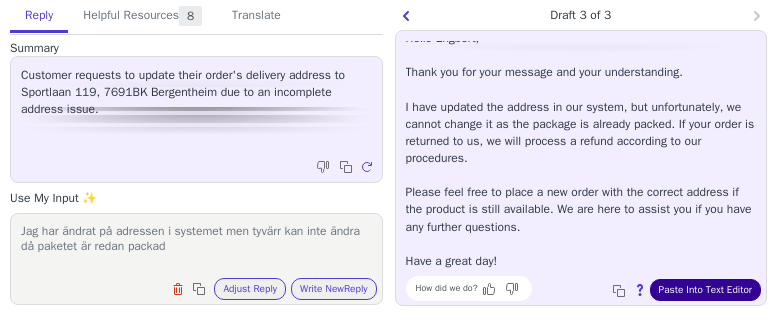 click on "Paste Into Text Editor" at bounding box center [705, 290] 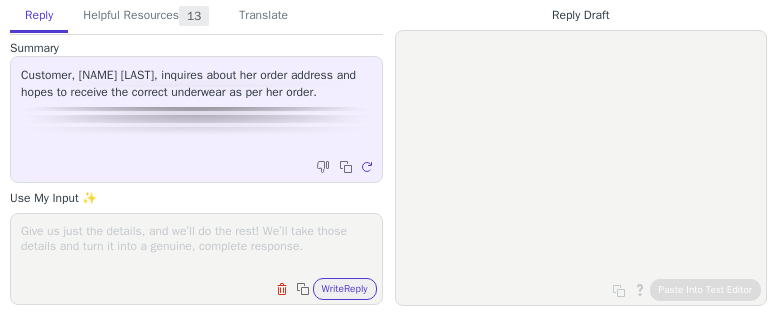 scroll, scrollTop: 0, scrollLeft: 0, axis: both 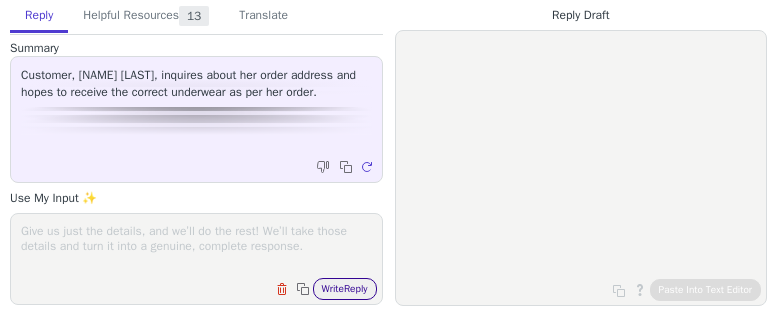 click on "Write  Reply" at bounding box center (345, 289) 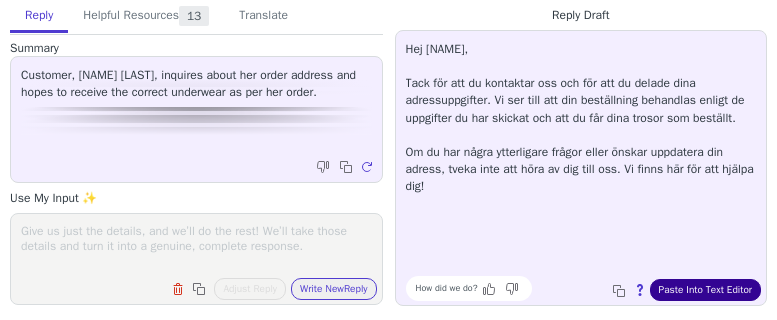 click on "Paste Into Text Editor" at bounding box center [705, 290] 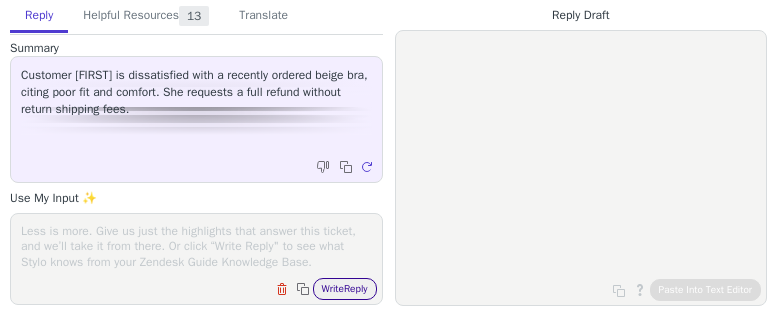 scroll, scrollTop: 0, scrollLeft: 0, axis: both 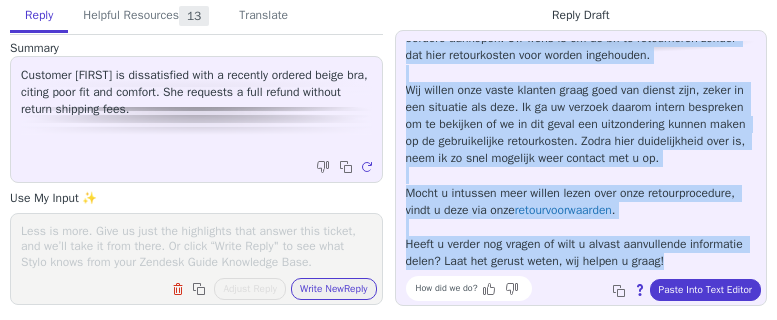 drag, startPoint x: 404, startPoint y: 44, endPoint x: 724, endPoint y: 262, distance: 387.2002 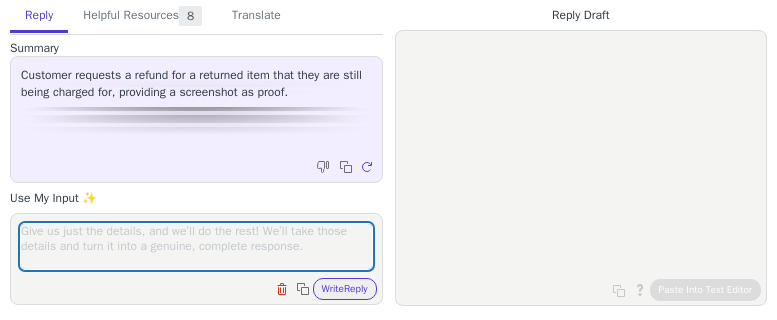scroll, scrollTop: 0, scrollLeft: 0, axis: both 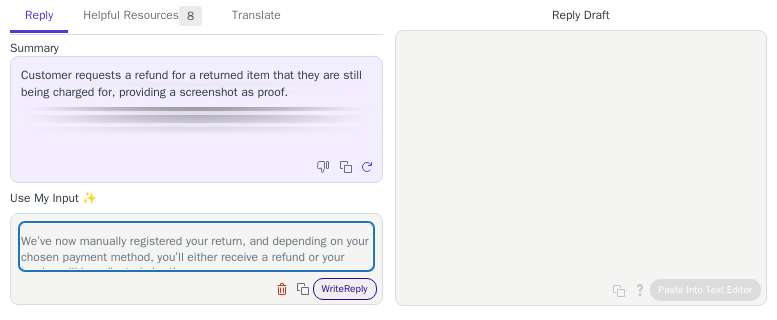 type on "hej beklagar det som har hänt vi ska självklart lösa det här åt dig , Thank you so much for reaching out to us – we truly appreciate it!
We’ve now manually registered your return, and depending on your chosen payment method, you’ll either receive a refund or your invoice will be adjusted shortly.
If you need any help finding a new size or model, we’re here for you. Just let us know what you’re looking for, and we’ll be more than happy to help you find something that feels just right.
Wishing you a lovely day and thank you again for being a Miss Mary customer!" 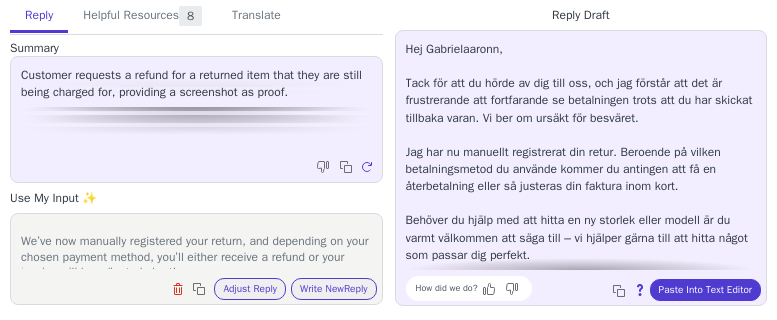 scroll, scrollTop: 45, scrollLeft: 0, axis: vertical 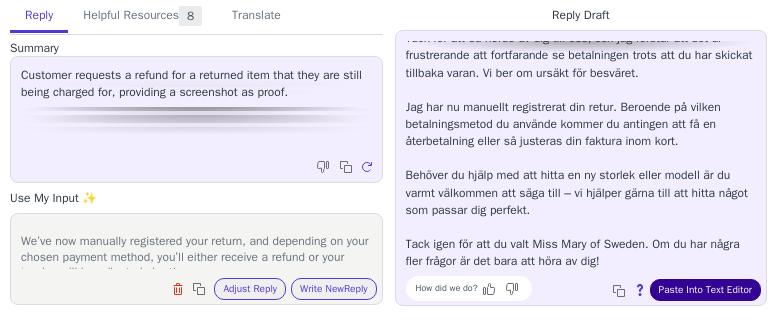 click on "Paste Into Text Editor" at bounding box center [705, 290] 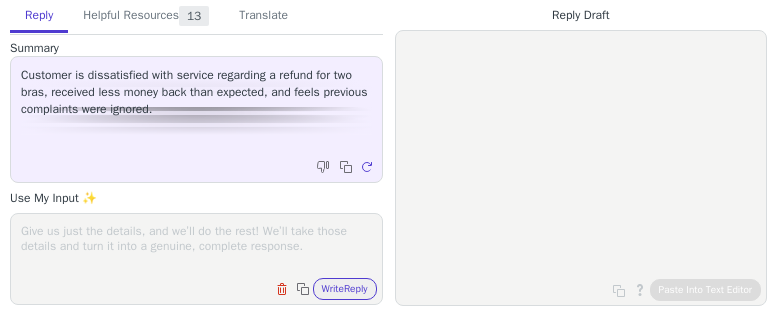 scroll, scrollTop: 0, scrollLeft: 0, axis: both 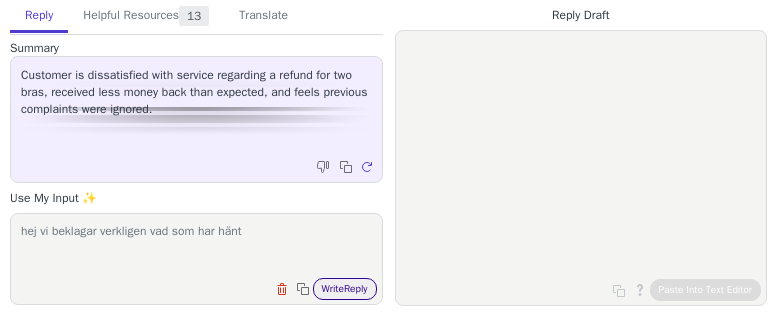 type on "hej vi beklagar verkligen vad som har hänt" 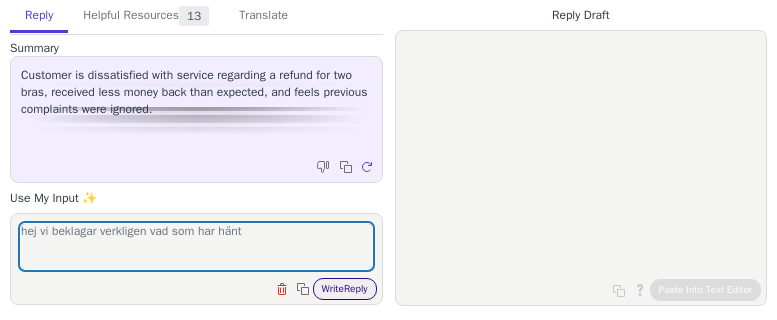 click on "Write  Reply" at bounding box center (345, 289) 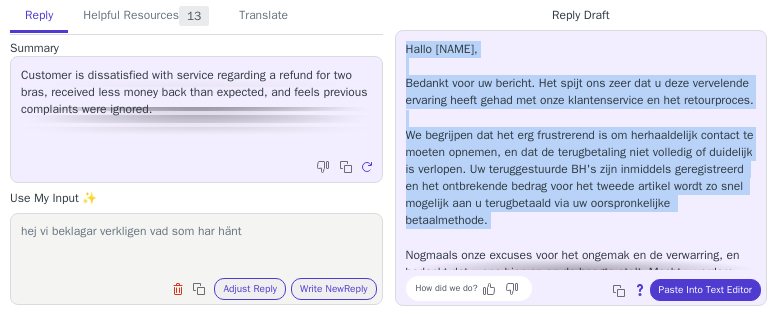 scroll, scrollTop: 62, scrollLeft: 0, axis: vertical 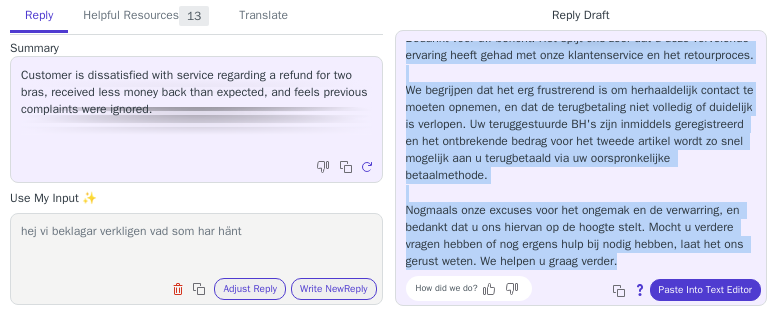 drag, startPoint x: 403, startPoint y: 49, endPoint x: 703, endPoint y: 275, distance: 375.60086 